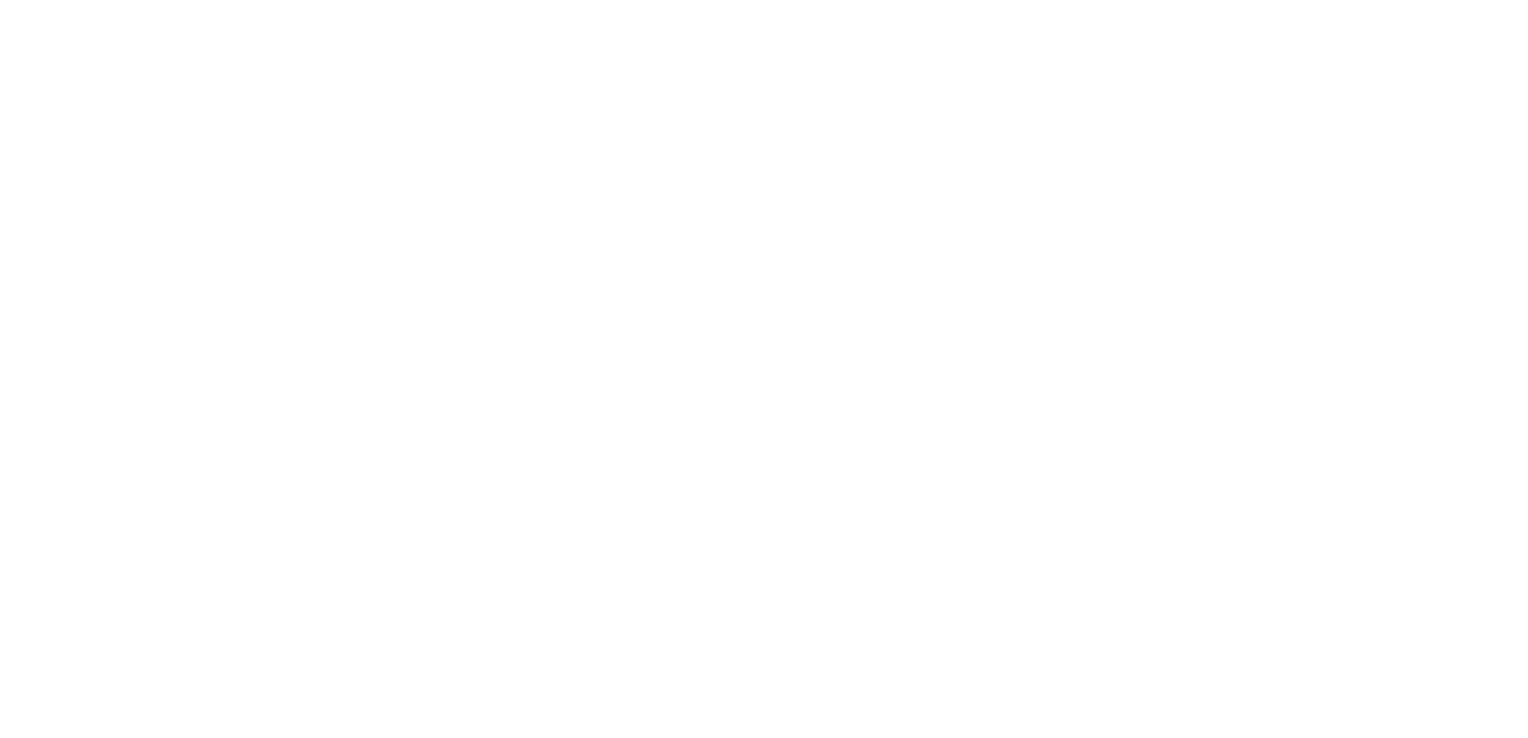 scroll, scrollTop: 0, scrollLeft: 0, axis: both 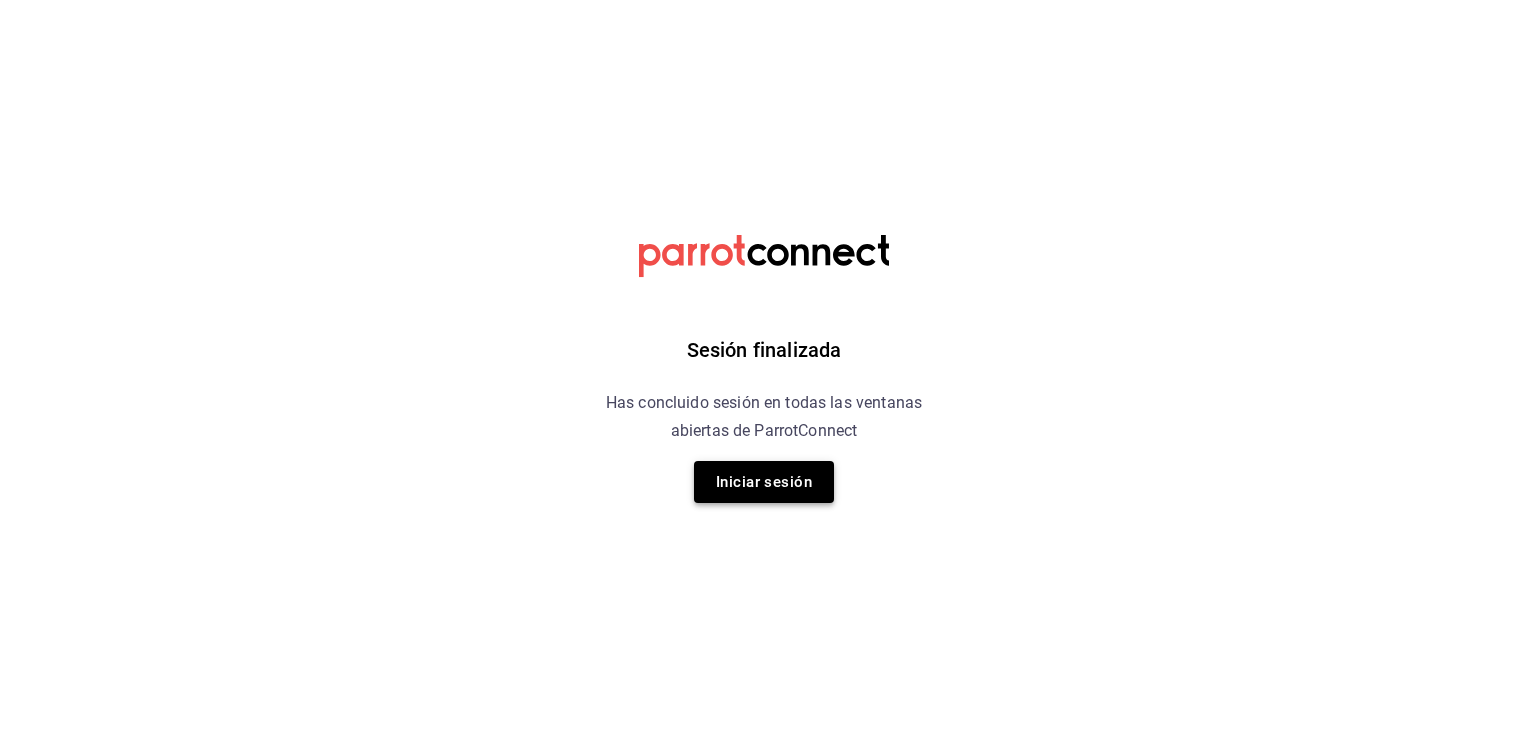 click on "Iniciar sesión" at bounding box center [764, 482] 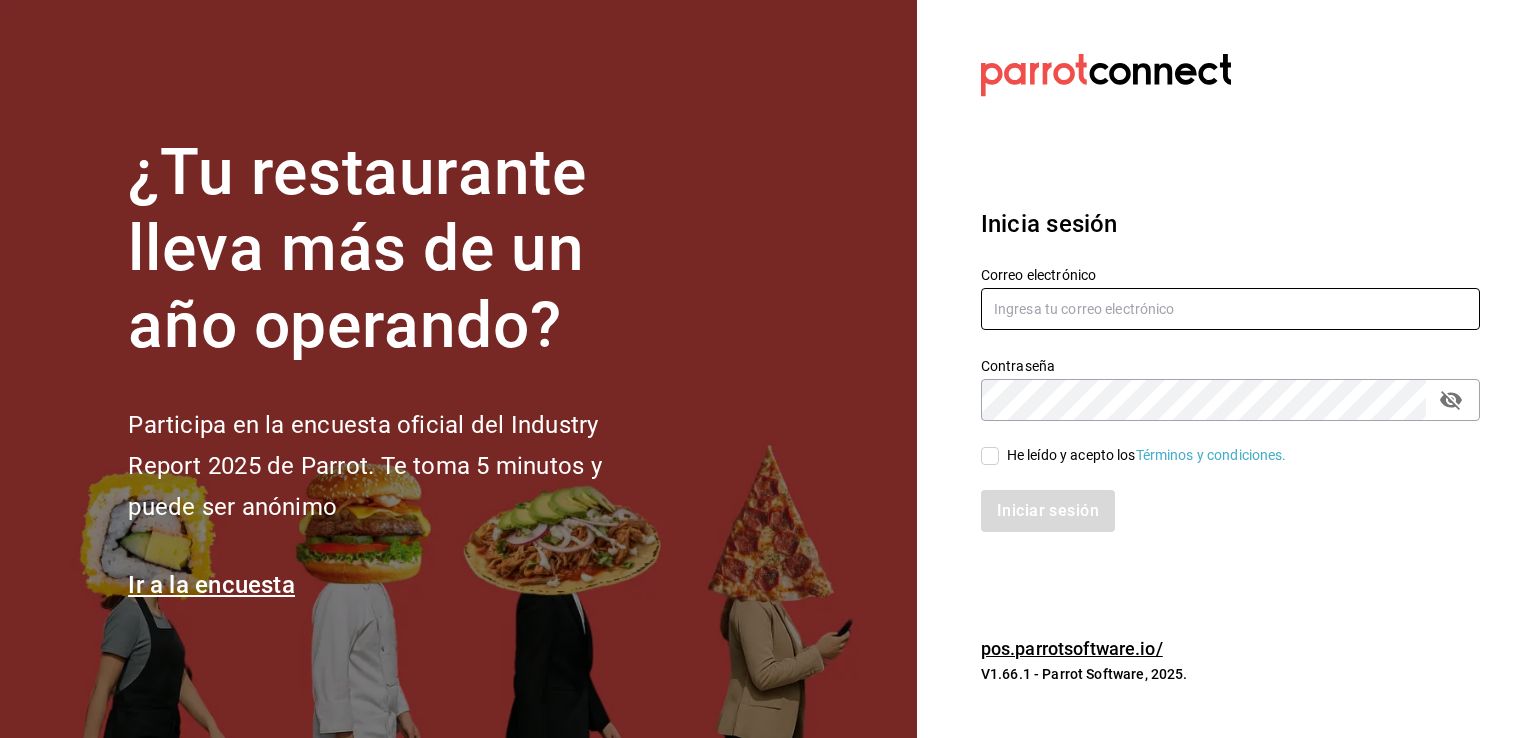 type on "multiuser@chilaquilesponcho.com" 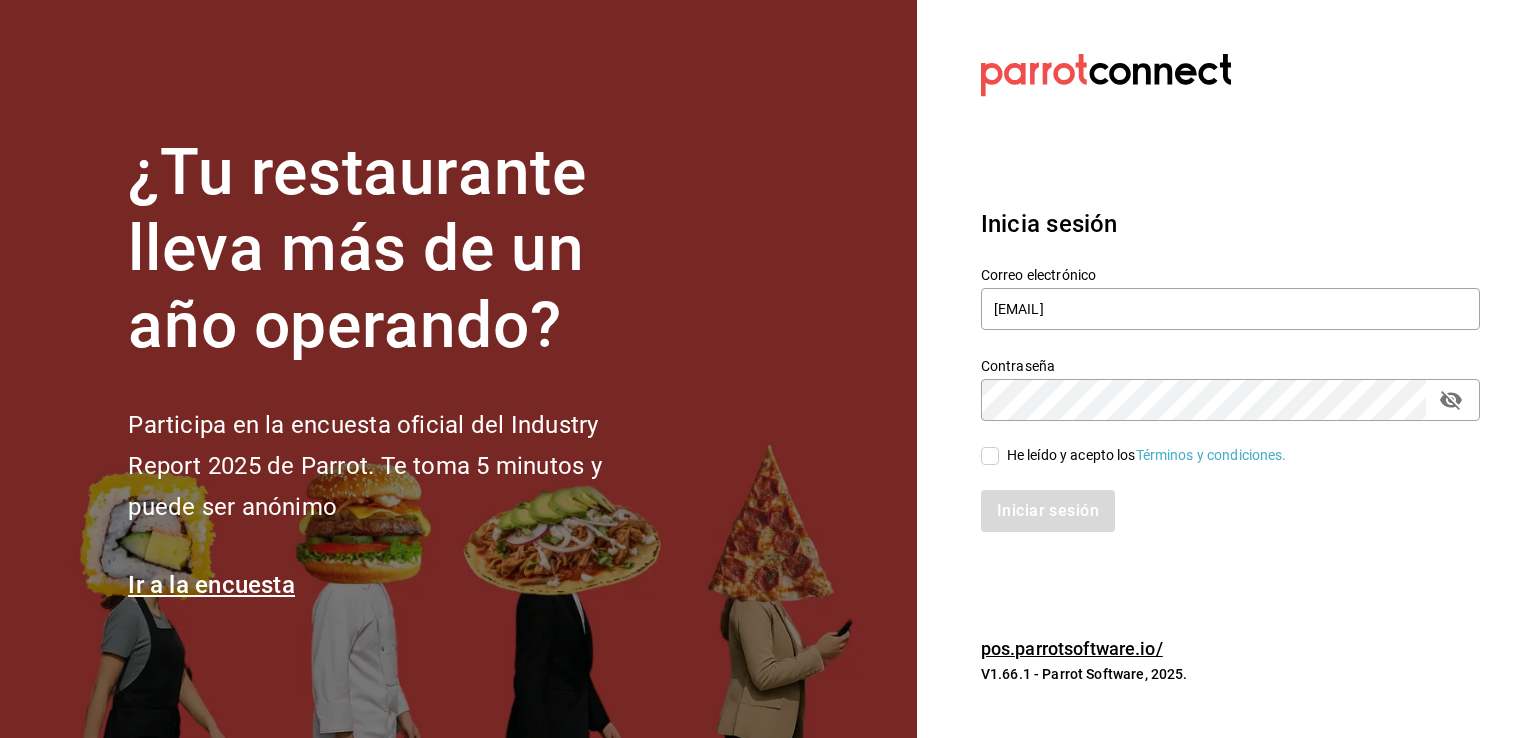 click on "He leído y acepto los  Términos y condiciones." at bounding box center [1143, 455] 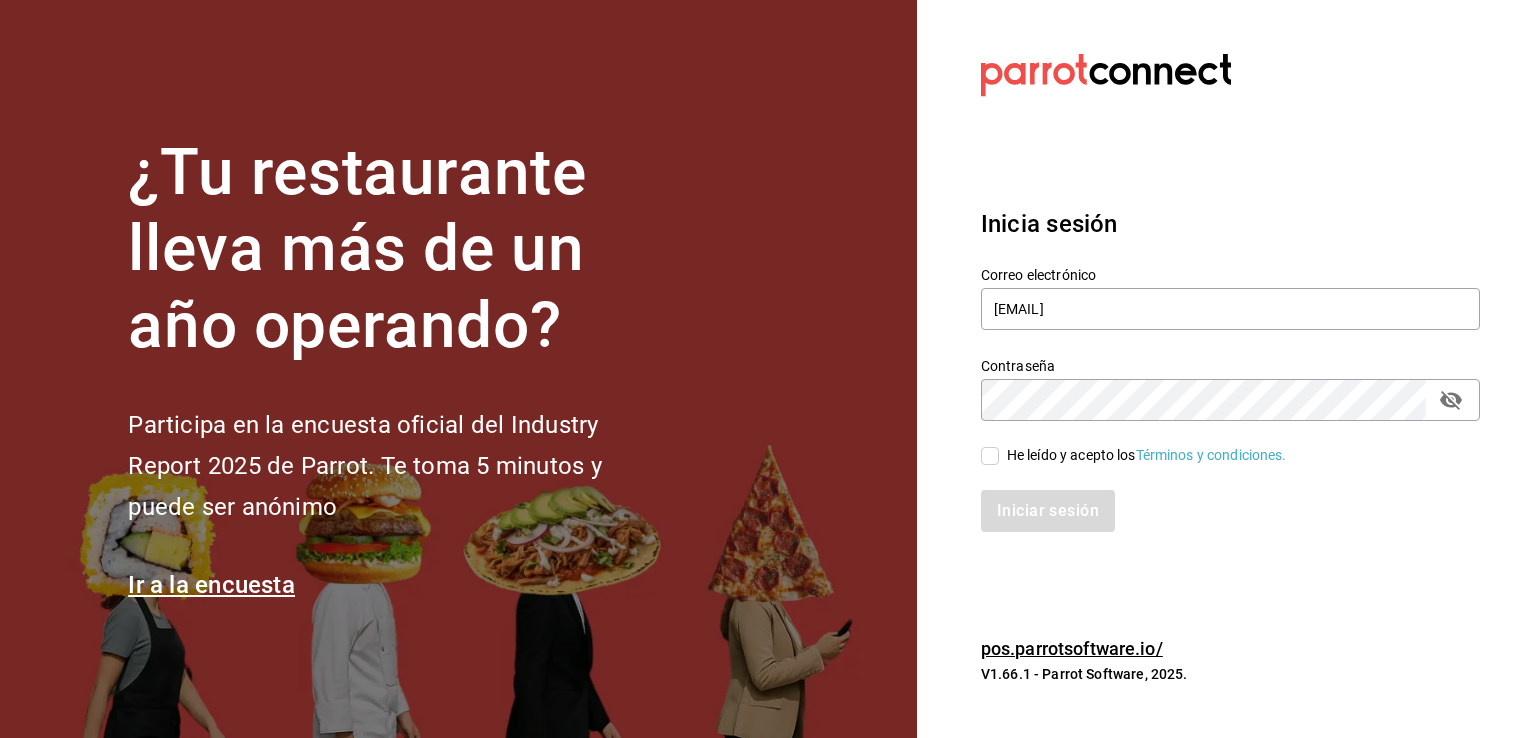 checkbox on "true" 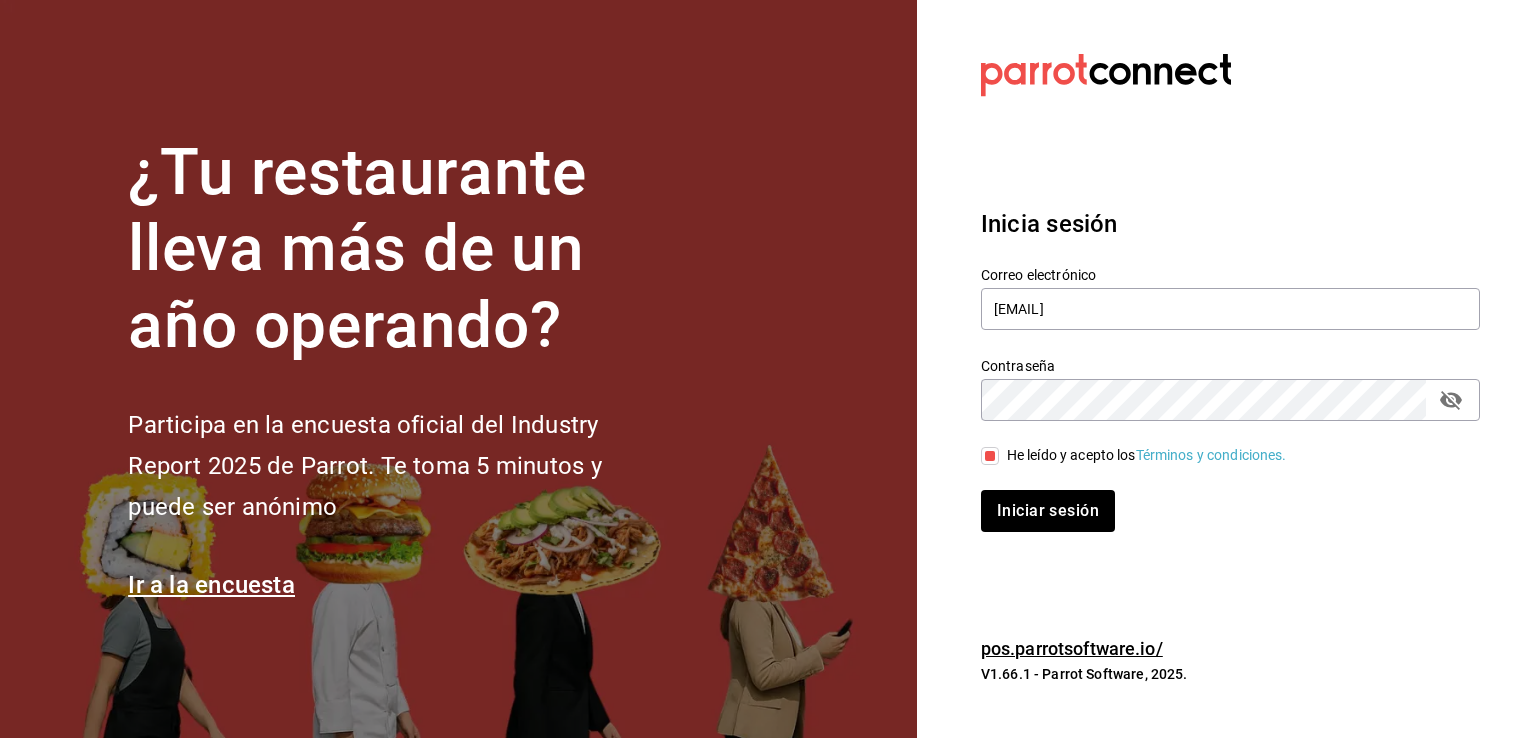 click on "Inicia sesión Correo electrónico multiuser@chilaquilesponcho.com Contraseña Contraseña He leído y acepto los  Términos y condiciones. Iniciar sesión" at bounding box center [1230, 369] 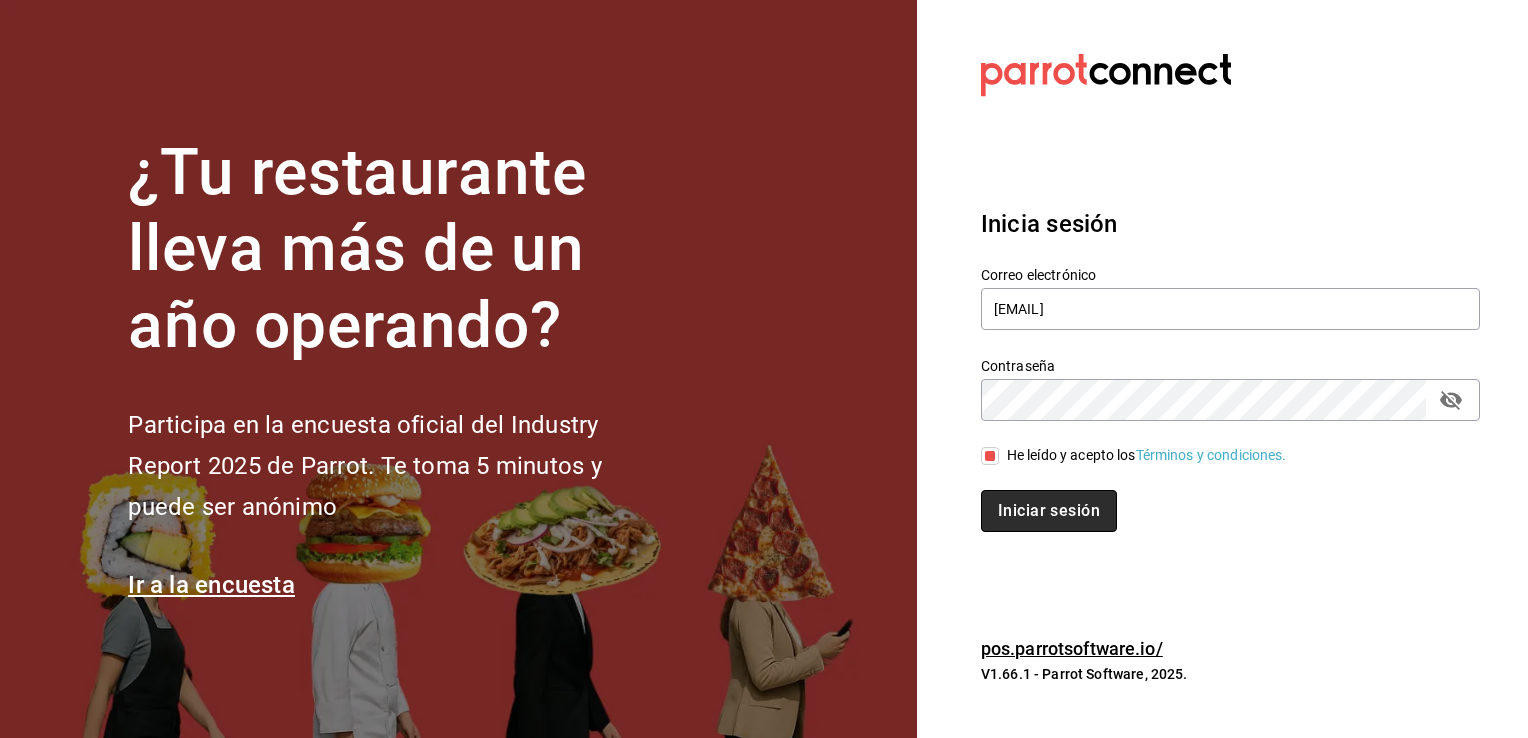 click on "Iniciar sesión" at bounding box center (1049, 511) 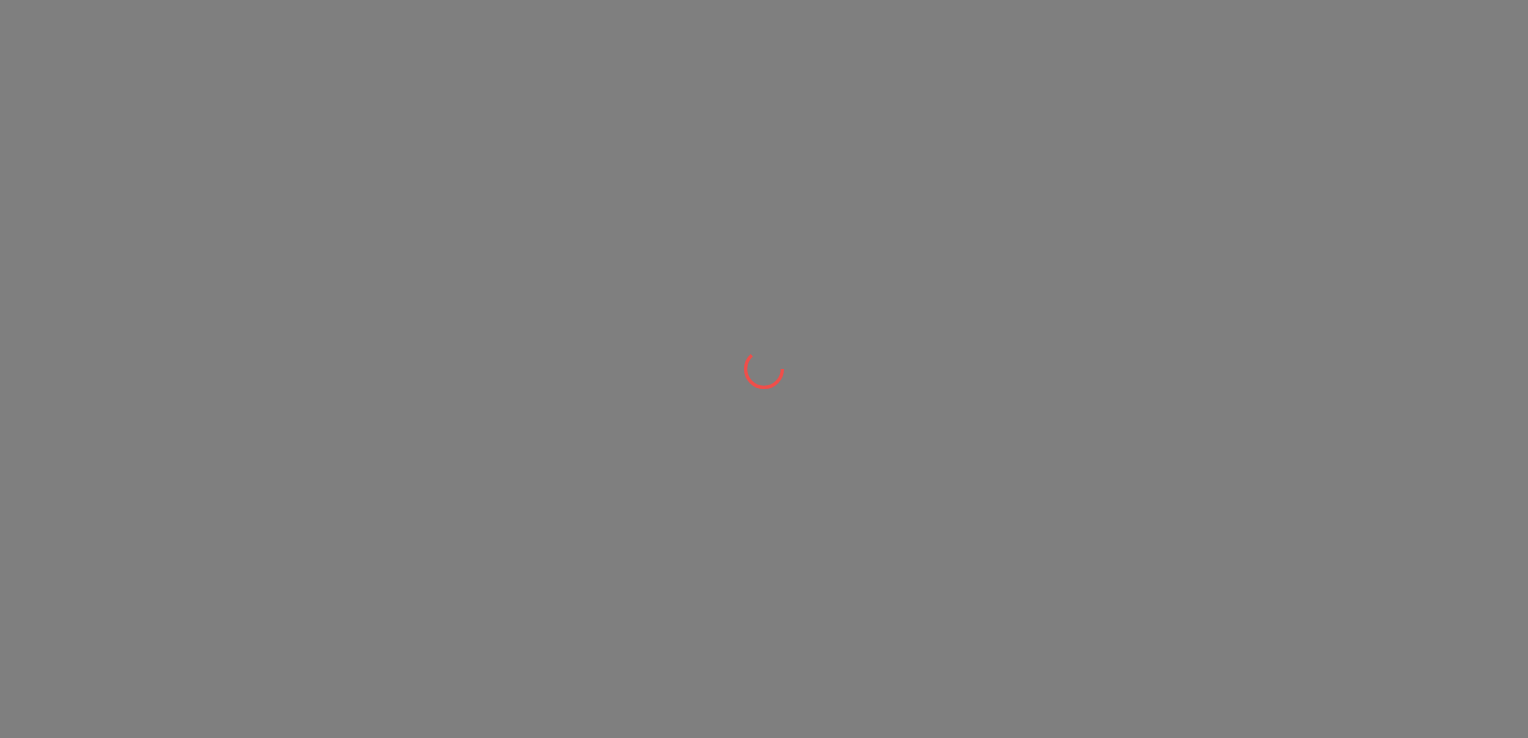 scroll, scrollTop: 0, scrollLeft: 0, axis: both 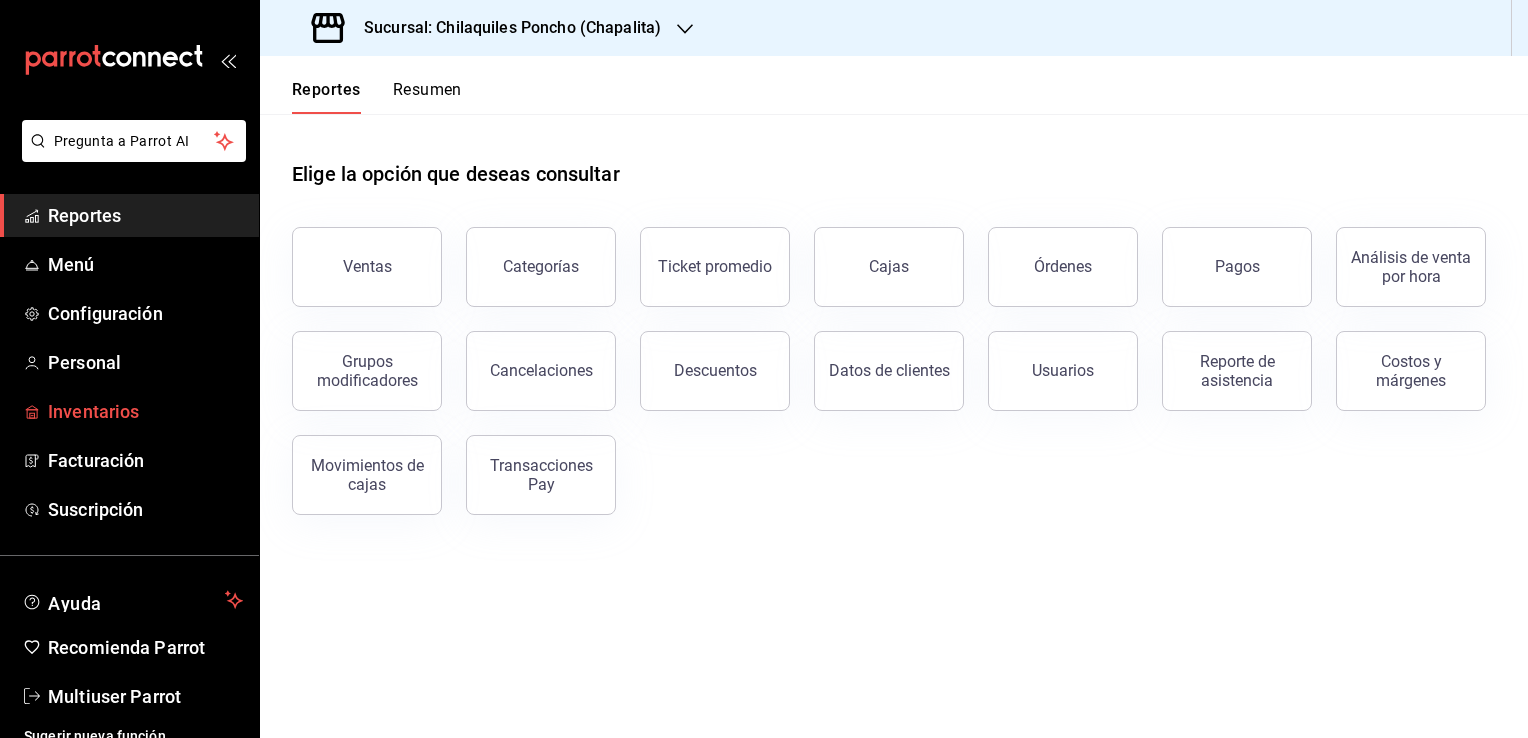 click on "Inventarios" at bounding box center [145, 411] 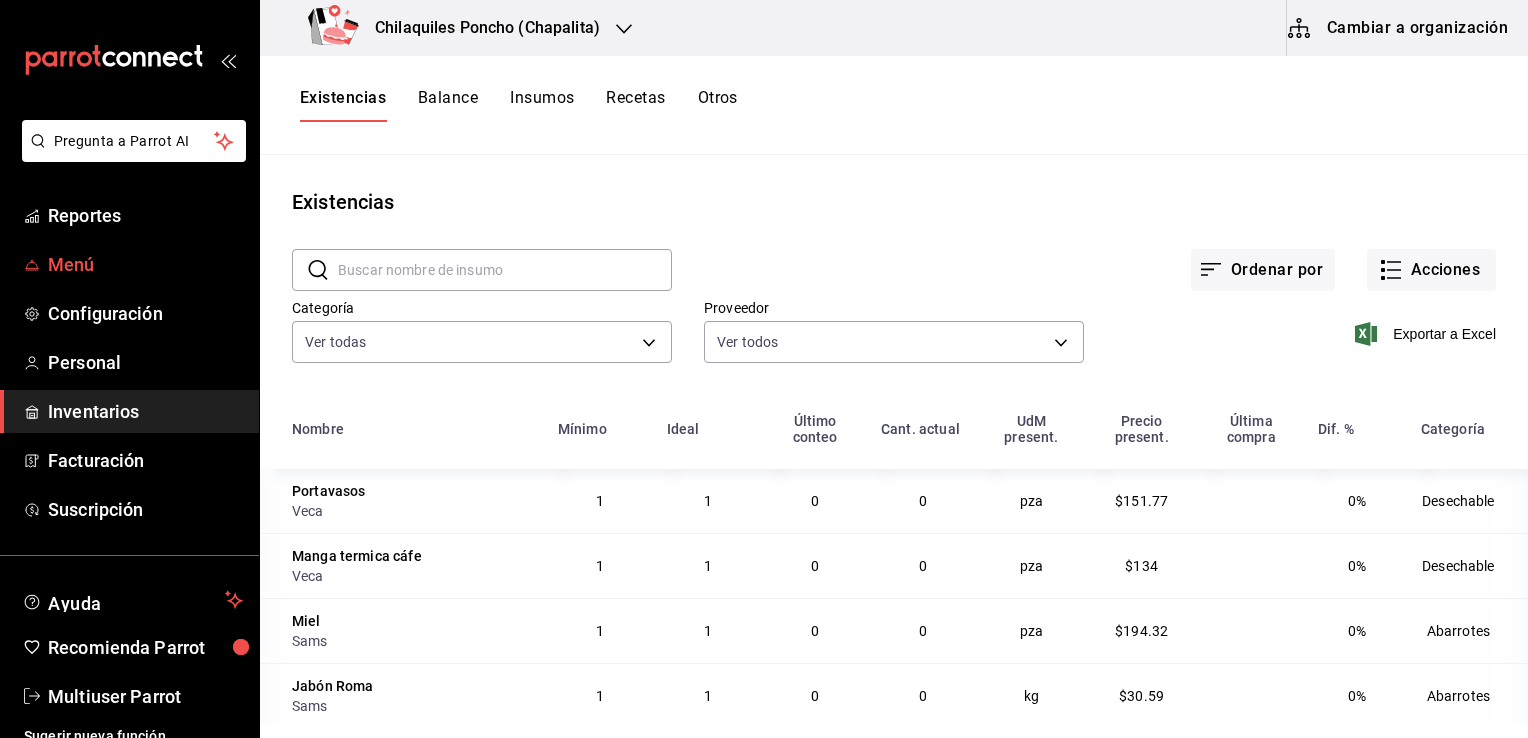 click on "Menú" at bounding box center [145, 264] 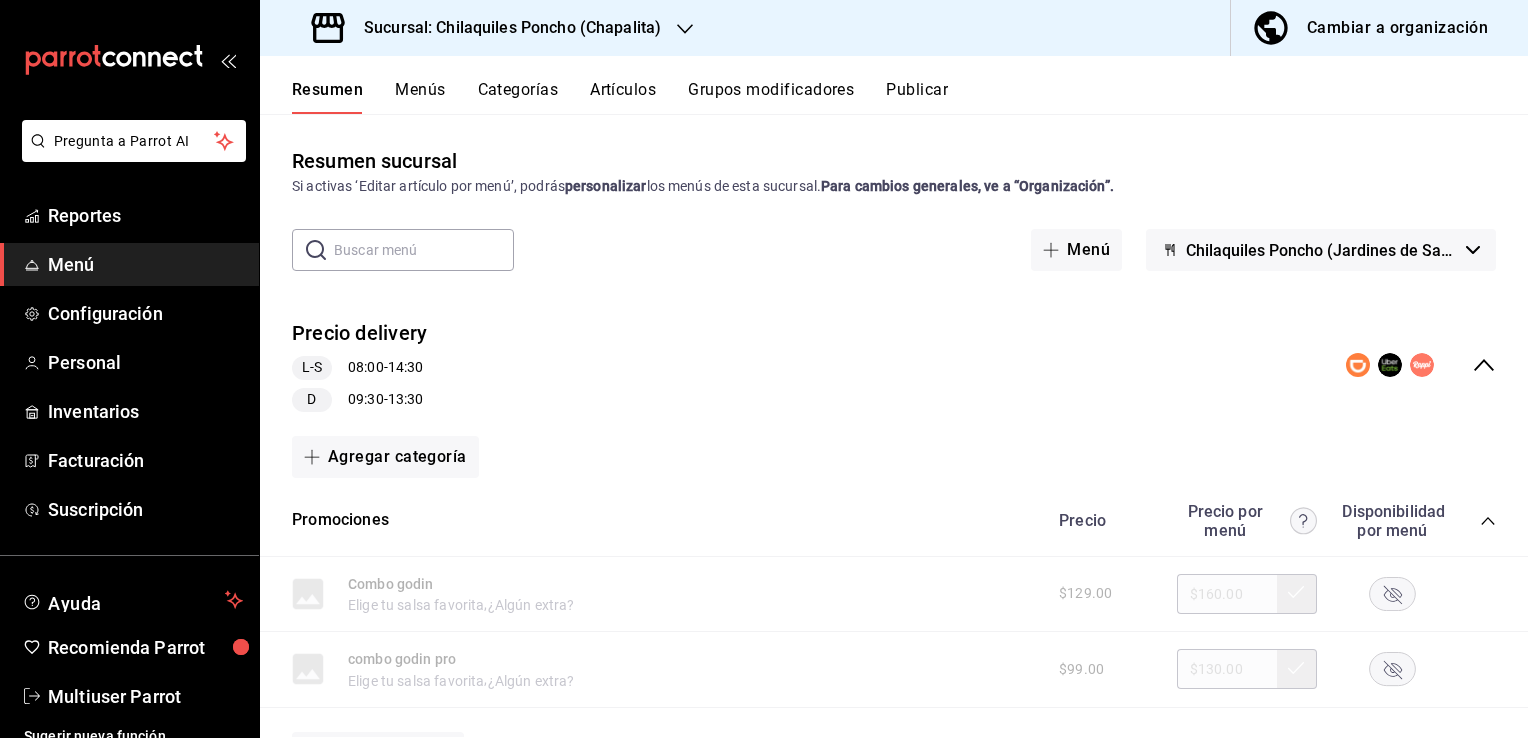 click on "Grupos modificadores" at bounding box center (771, 97) 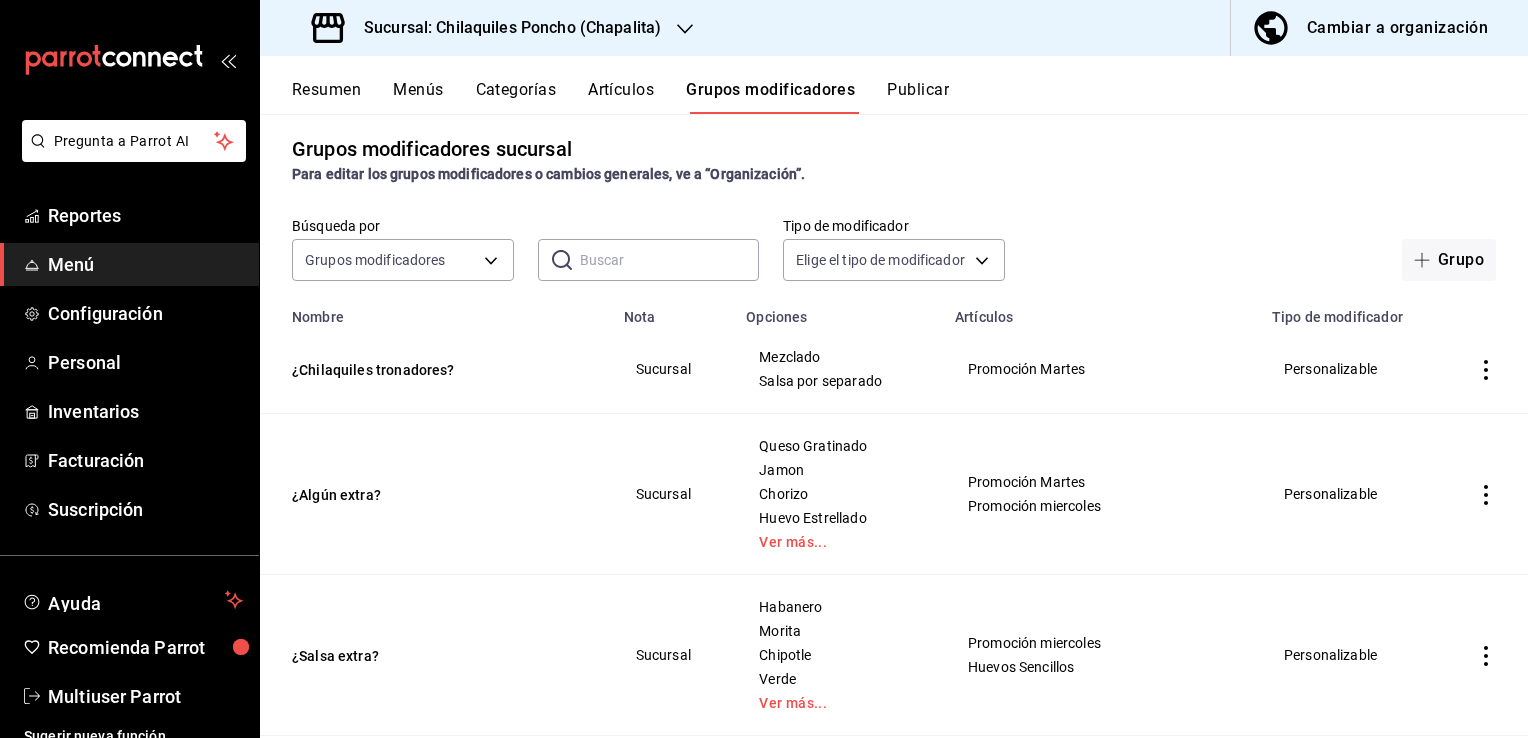 scroll, scrollTop: 4, scrollLeft: 0, axis: vertical 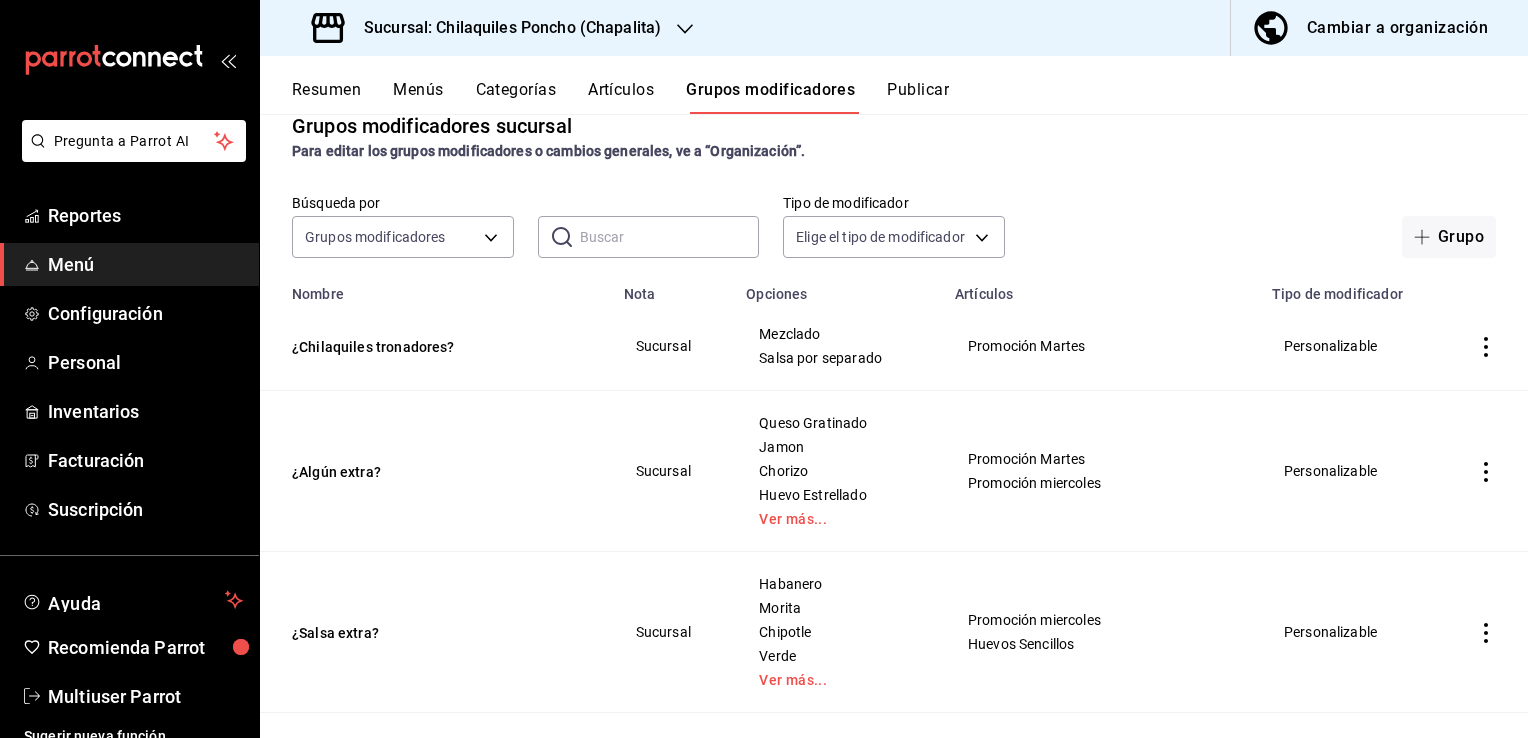 click 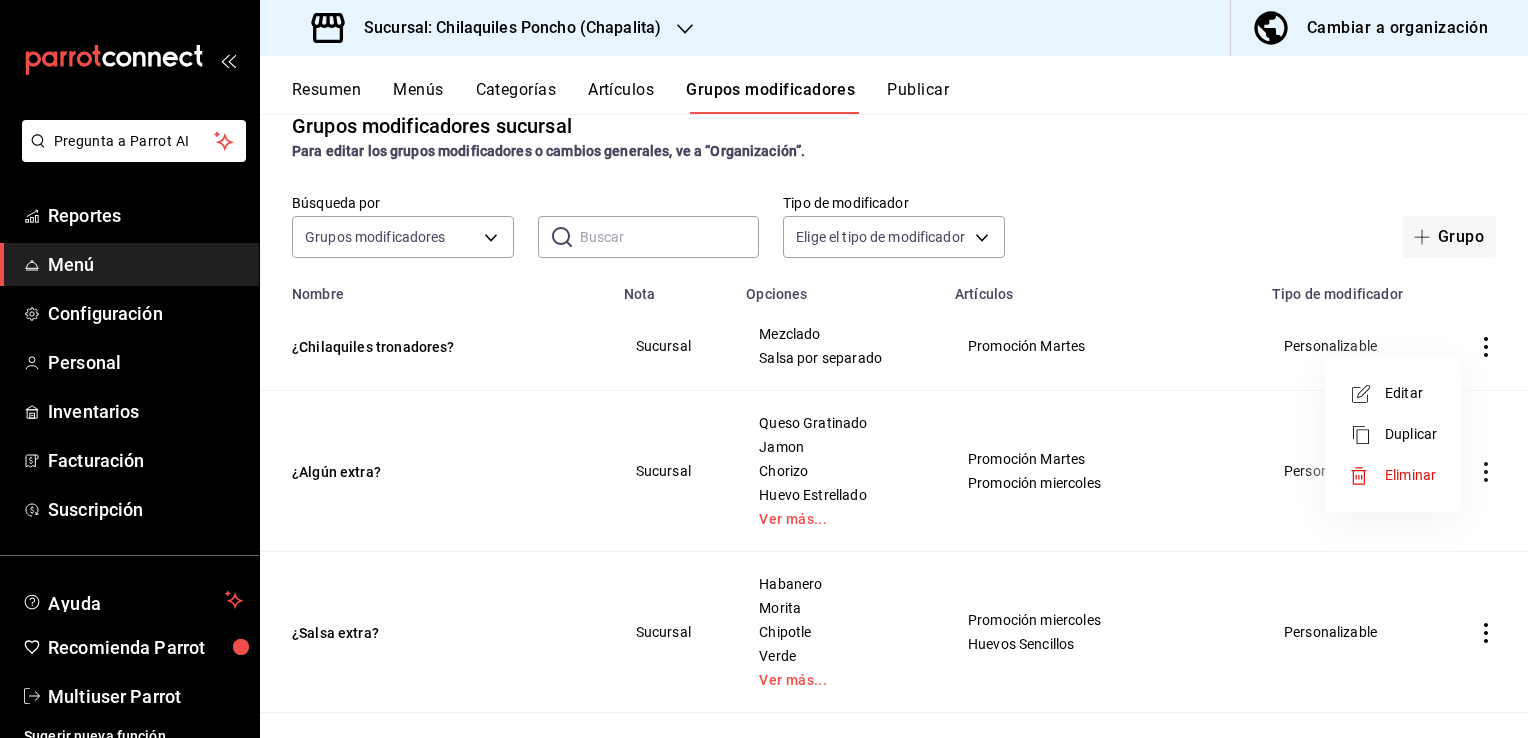 click on "Editar" at bounding box center (1411, 393) 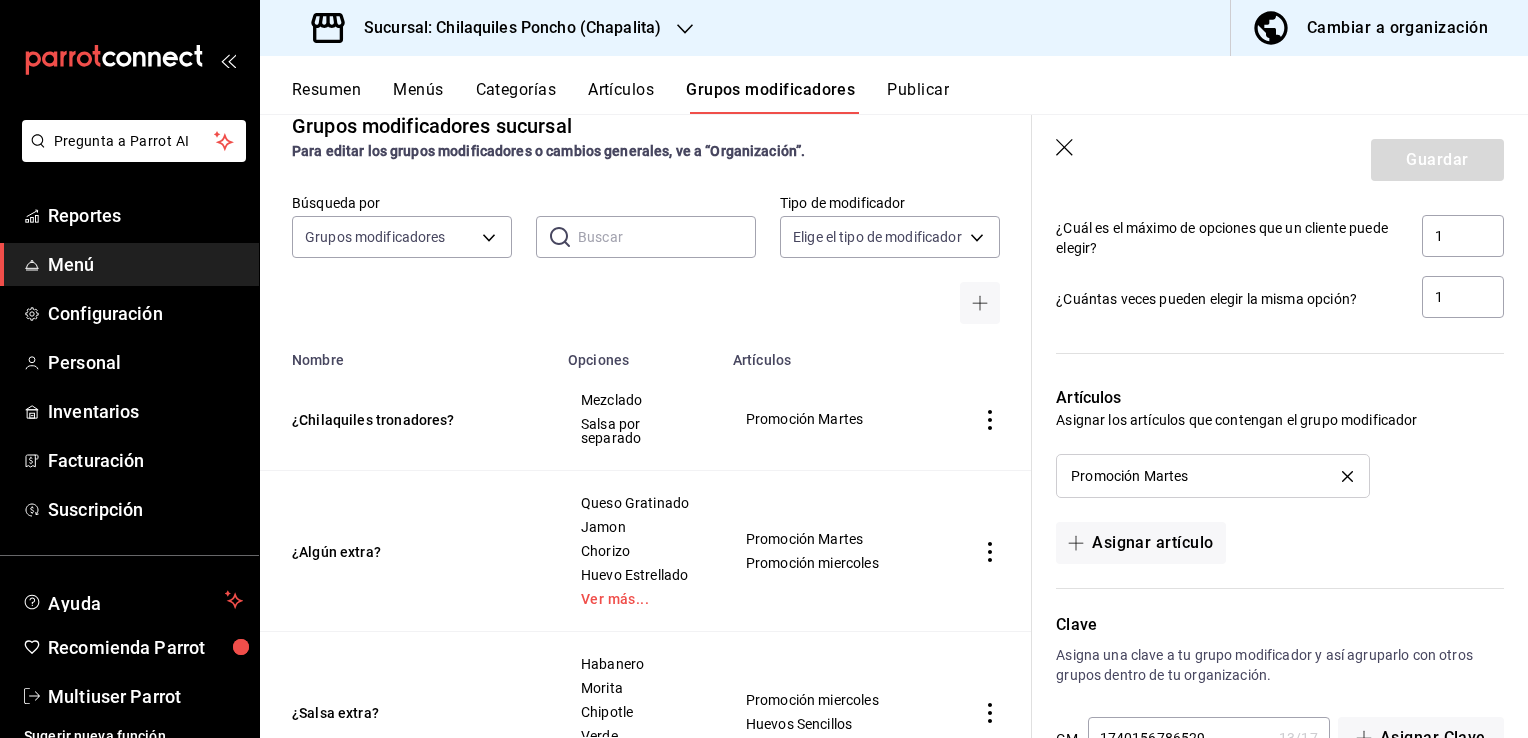 scroll, scrollTop: 1216, scrollLeft: 0, axis: vertical 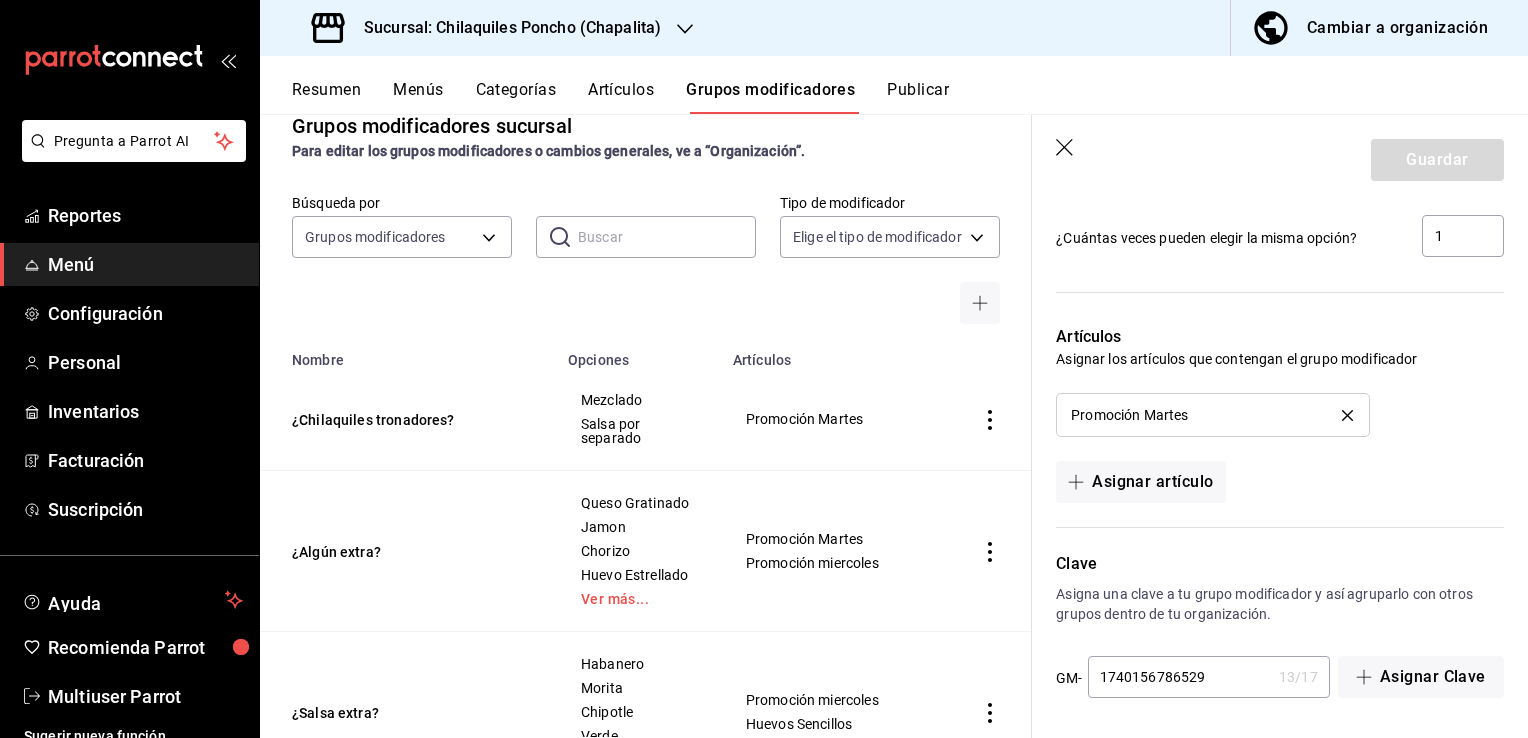 click on "Promoción Martes" at bounding box center [1212, 415] 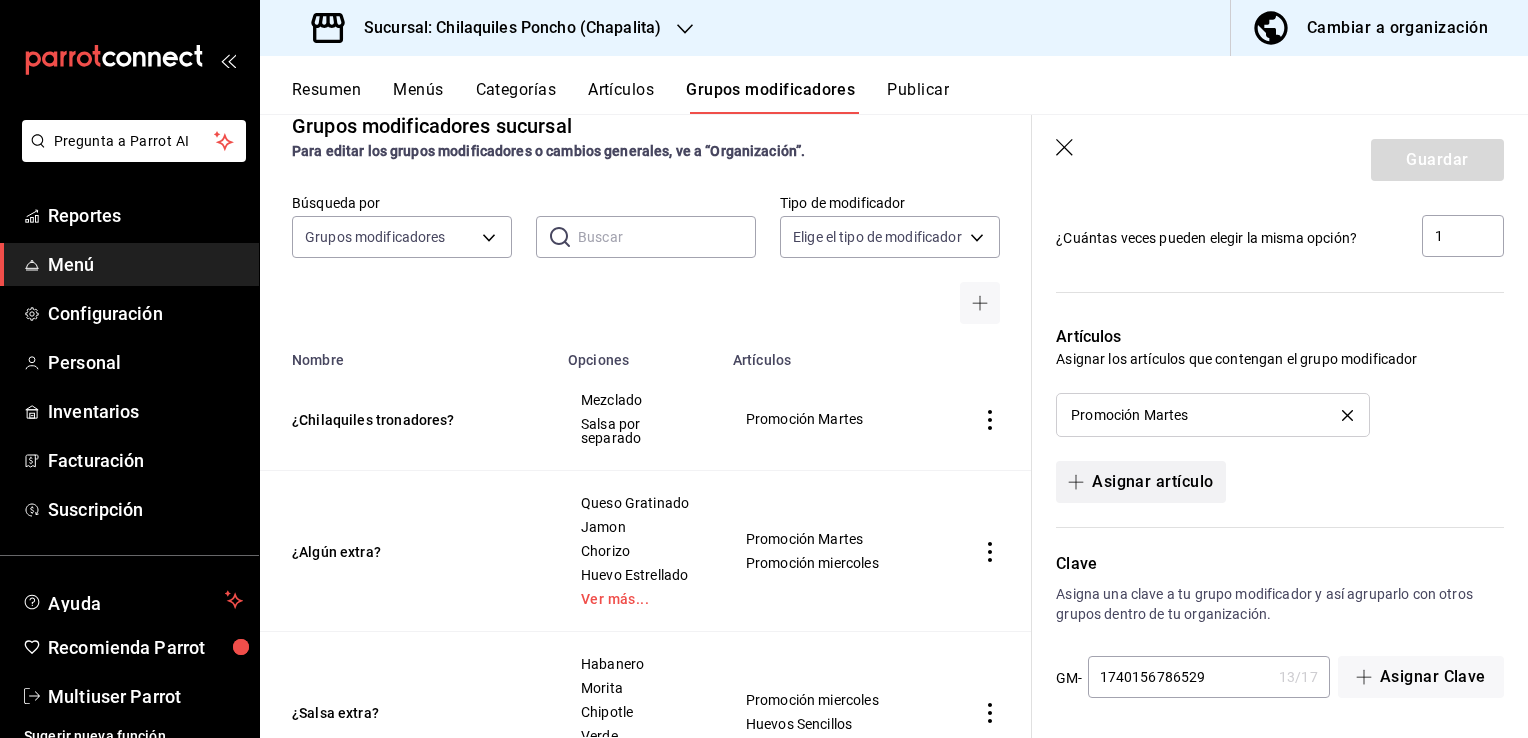 click on "Asignar artículo" at bounding box center (1140, 482) 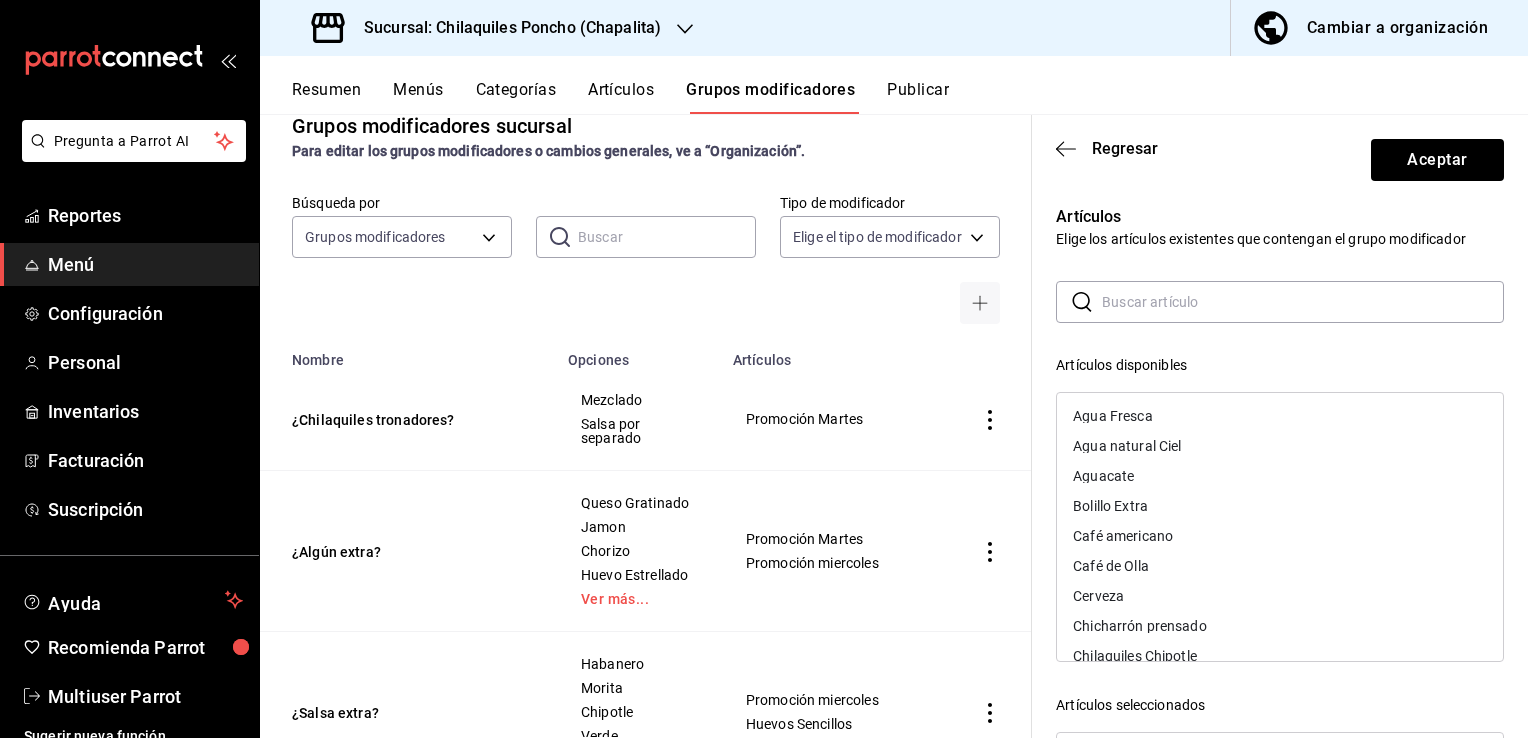 click on "Artículos Elige los artículos existentes que contengan el grupo modificador ​ ​ Artículos disponibles Agua Fresca Agua natural Ciel Aguacate Bolillo Extra Café americano Café de Olla Cerveza Chicharrón prensado Chilaquiles Chipotle Chilaquiles chipotle suc Chilaquiles Divorciados Chilaquiles divorciados suc Chilaquiles Extras Chilaquiles Habanero Chilaquiles habanero suc Chilaquiles Morita Chilaquiles morita suc Chilaquiles Rojos Chilaquiles Rojos. Chilaquiles Verdes Chilaquiles verdes suc Chocomilk Chorizo Coca-Cola Coca-Cola Light Cold Brew Combo godin combo godin pro Crema extra frijoles Galletas chocoplatano Granola Hot Cake Bites (Oreo) Hot Cake Bites (Sencillos) Huevo con Chorizo. Huevo con Jamón. Huevo estrellado Huevo revuelto Huevos Poncho. Huevos Sencillos Jamón Jugo de Naranja ([VOLUME]) Jugo de Naranja ([VOLUME]) Jugo Verde ([VOLUME]) Kit - Arma tus Chilaquiles Kit - arma tus chilaquiles suc Leche Extra Licuado de Fresa Licuado de Fresa y Plátano Licuado de Plátano Lonche de Chorizo." at bounding box center [1280, 616] 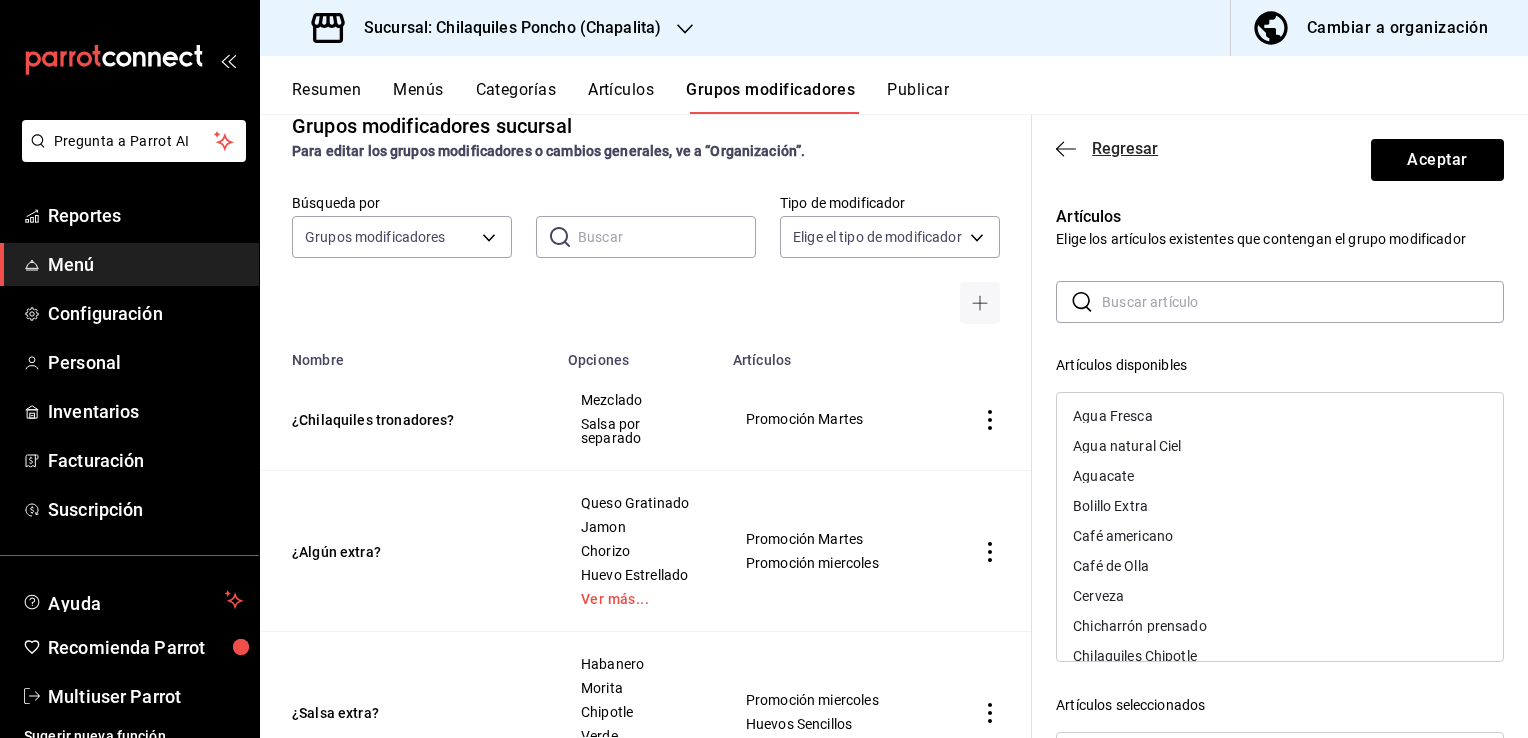 click 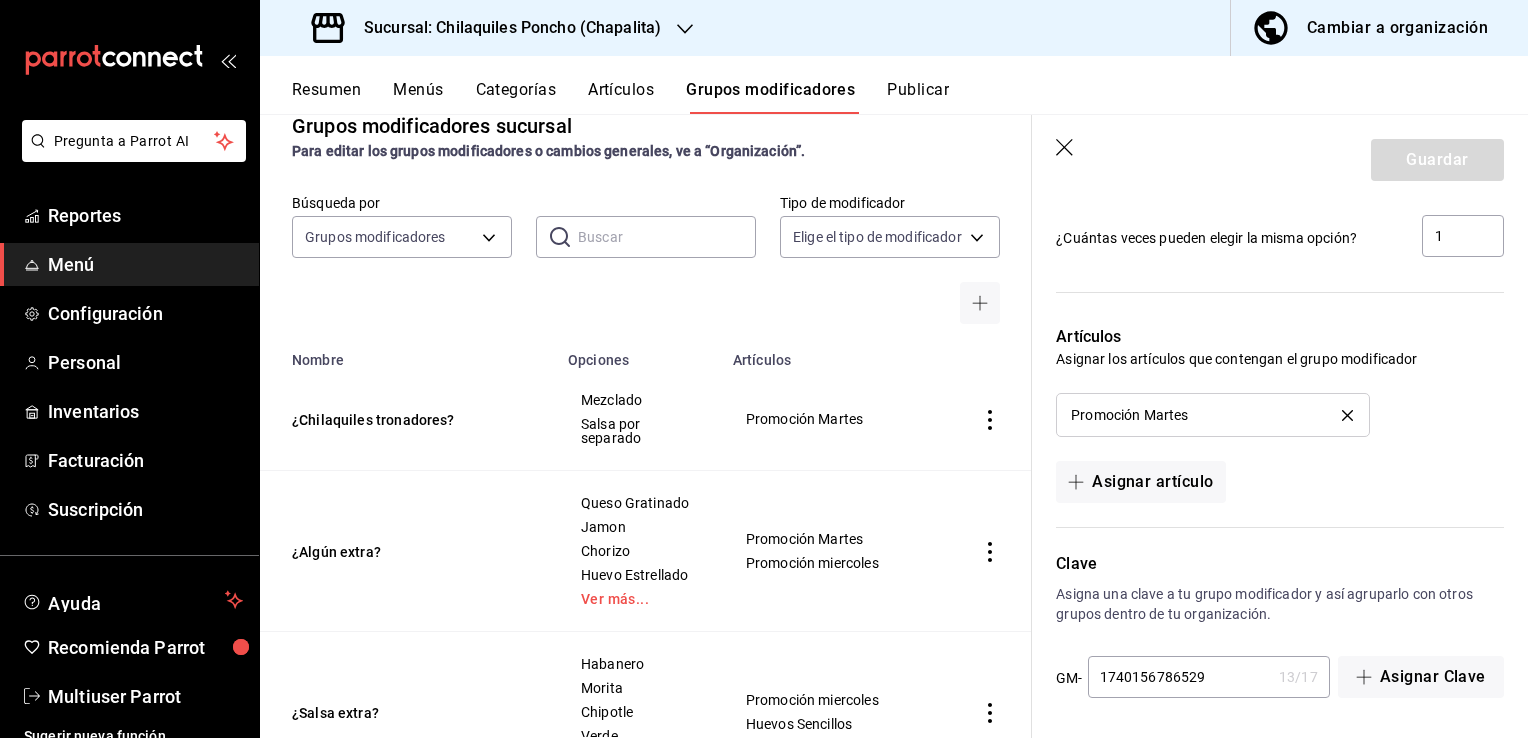 click 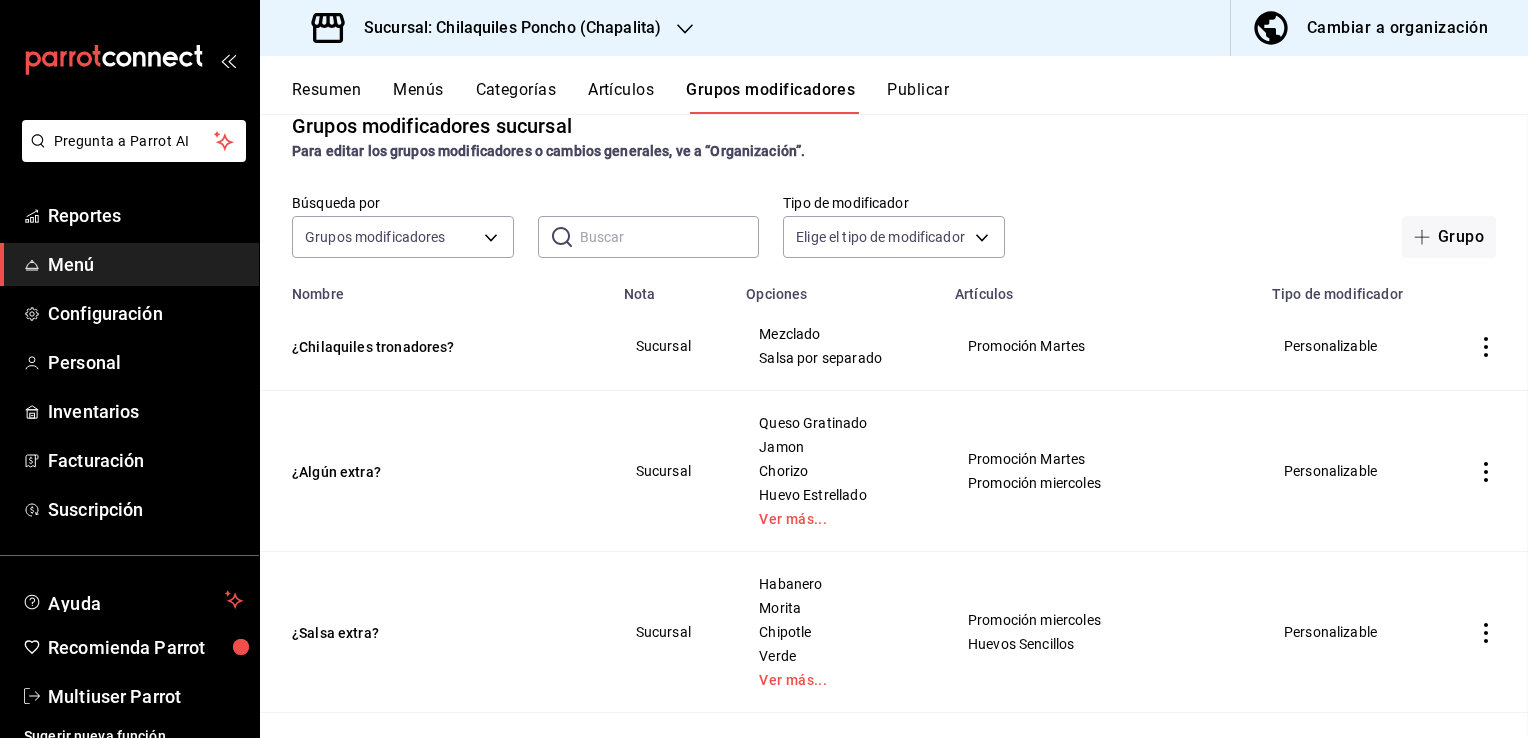 scroll, scrollTop: 0, scrollLeft: 0, axis: both 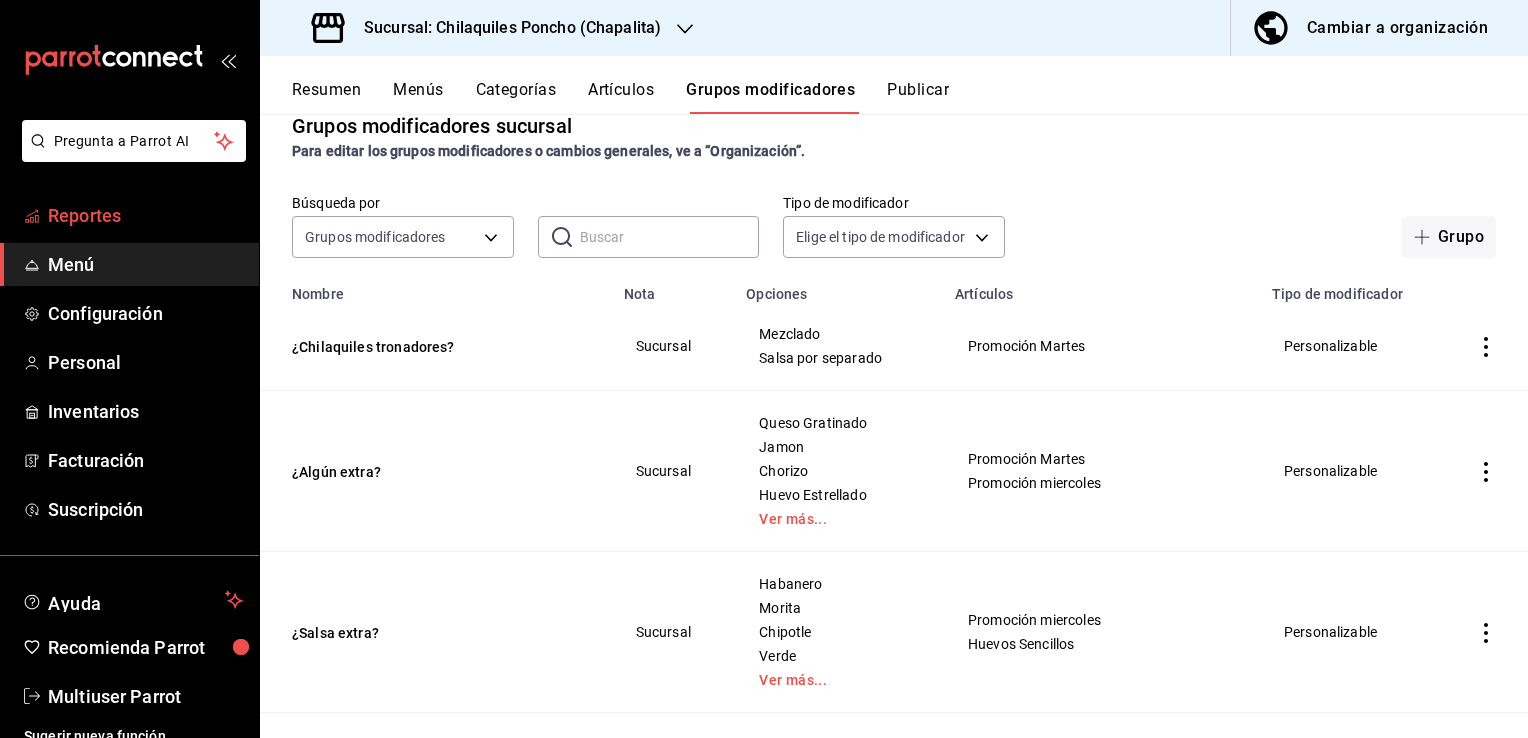 click on "Reportes" at bounding box center [145, 215] 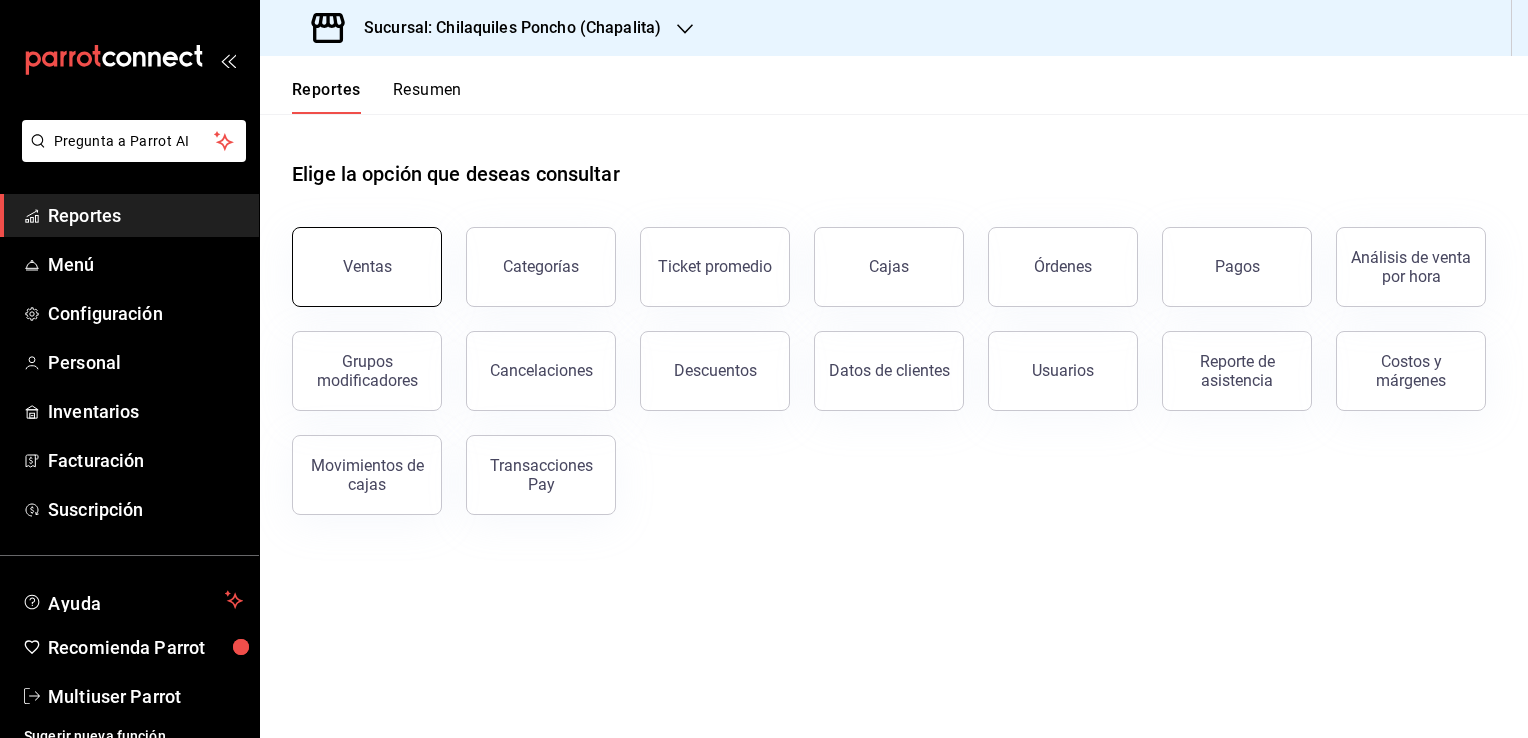 click on "Ventas" at bounding box center [367, 267] 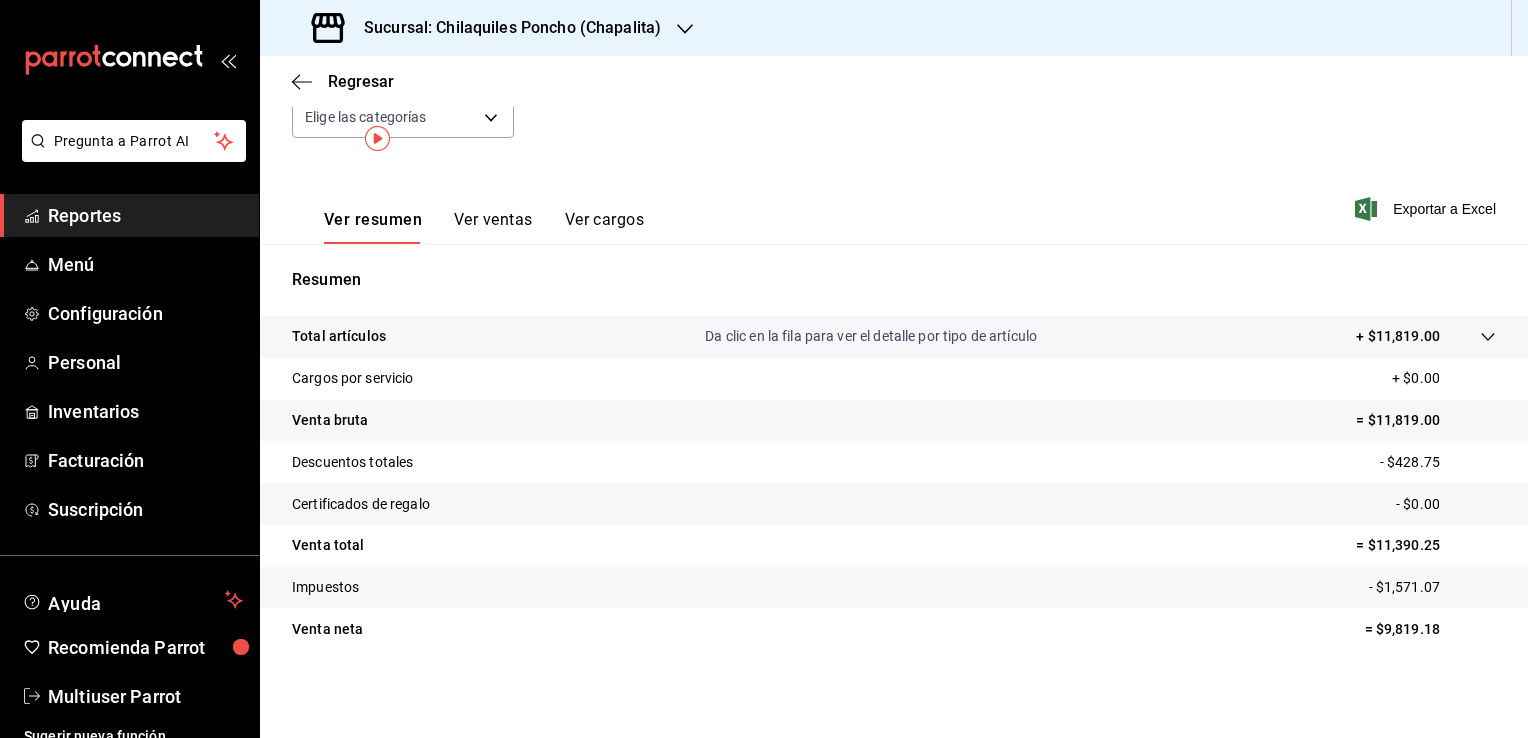 scroll, scrollTop: 0, scrollLeft: 0, axis: both 